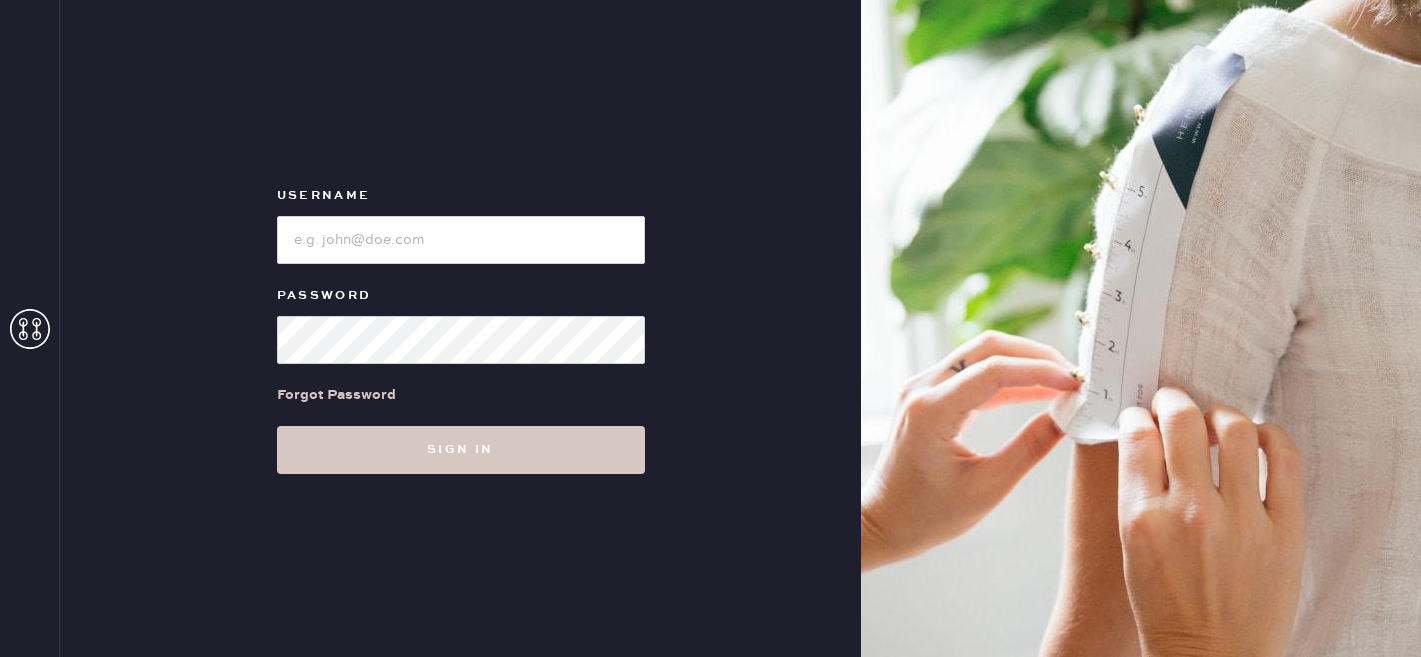 scroll, scrollTop: 0, scrollLeft: 0, axis: both 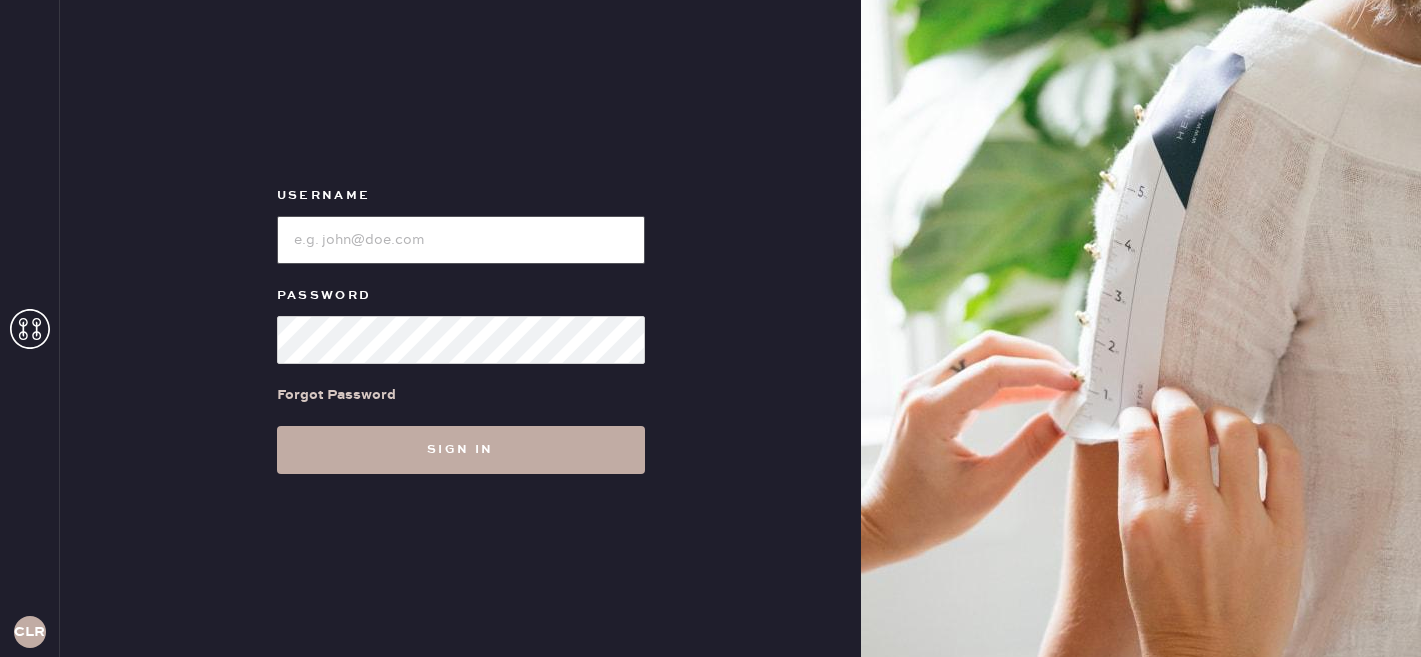 type on "[EMAIL_ADDRESS][DOMAIN_NAME]" 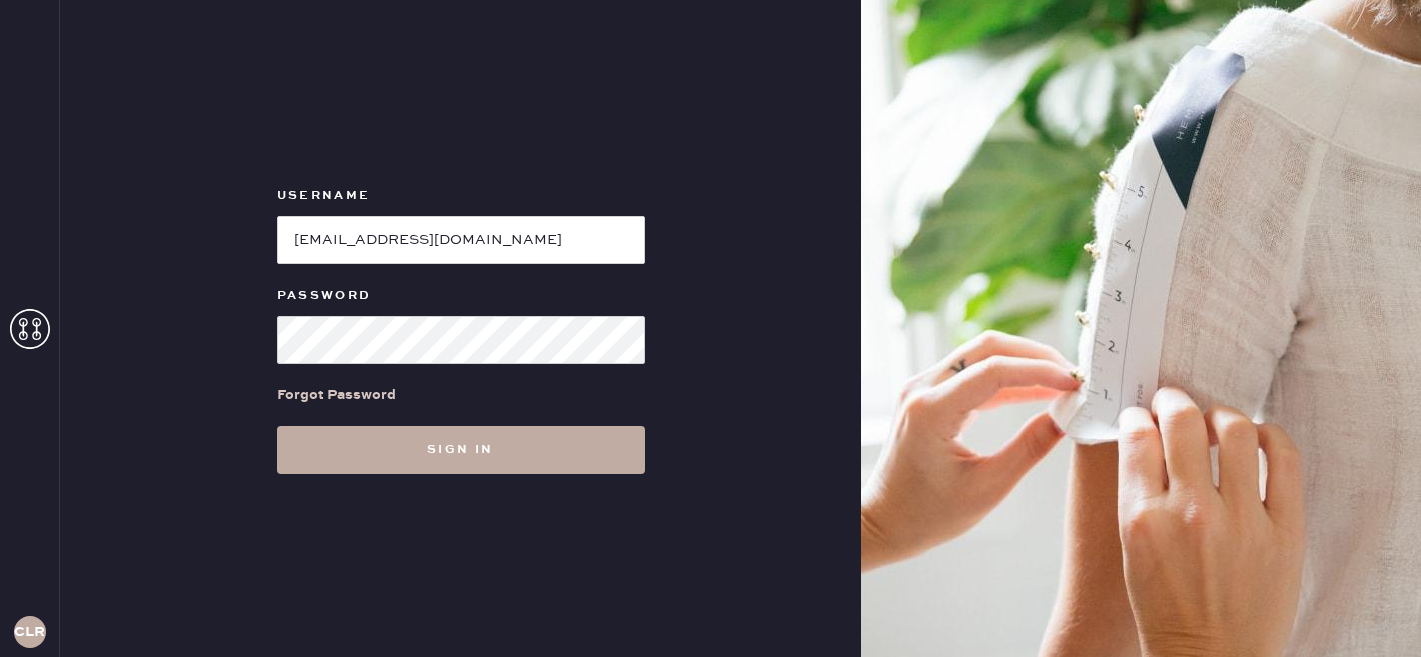 click on "Sign in" at bounding box center (461, 450) 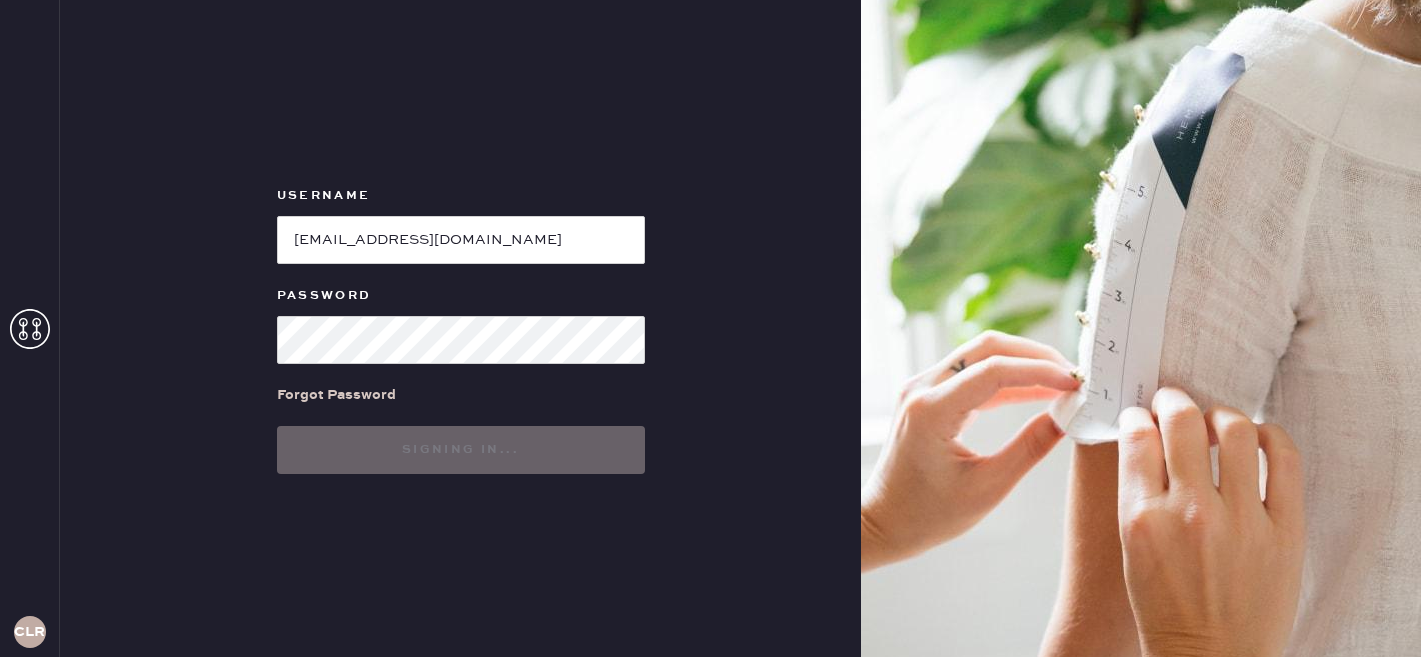scroll, scrollTop: 0, scrollLeft: 0, axis: both 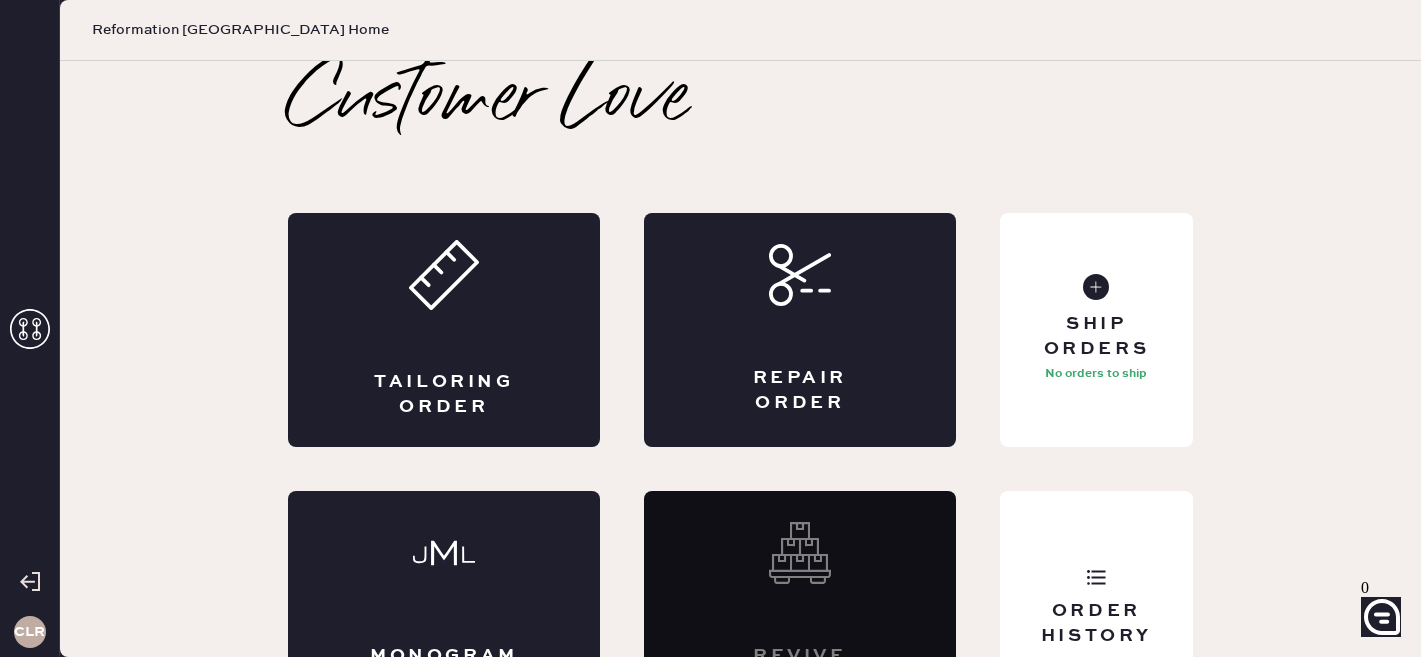 click on "CLR" at bounding box center [30, 328] 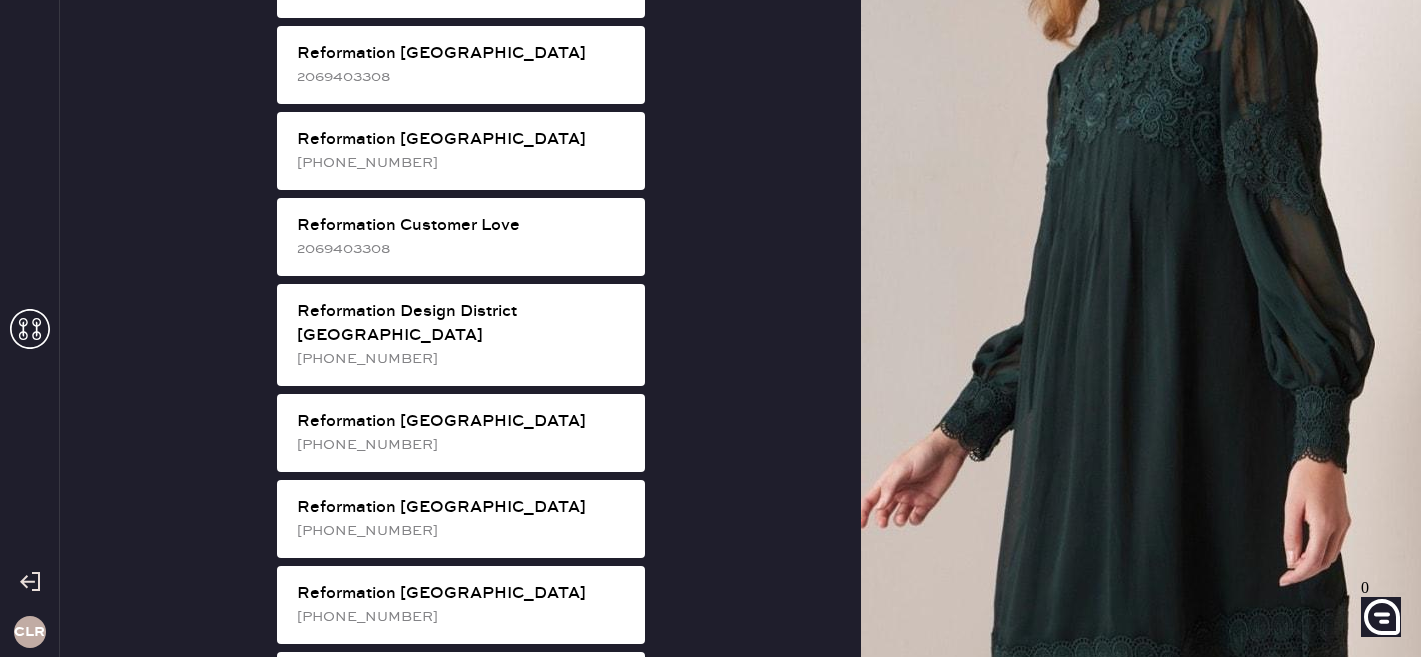 scroll, scrollTop: 889, scrollLeft: 0, axis: vertical 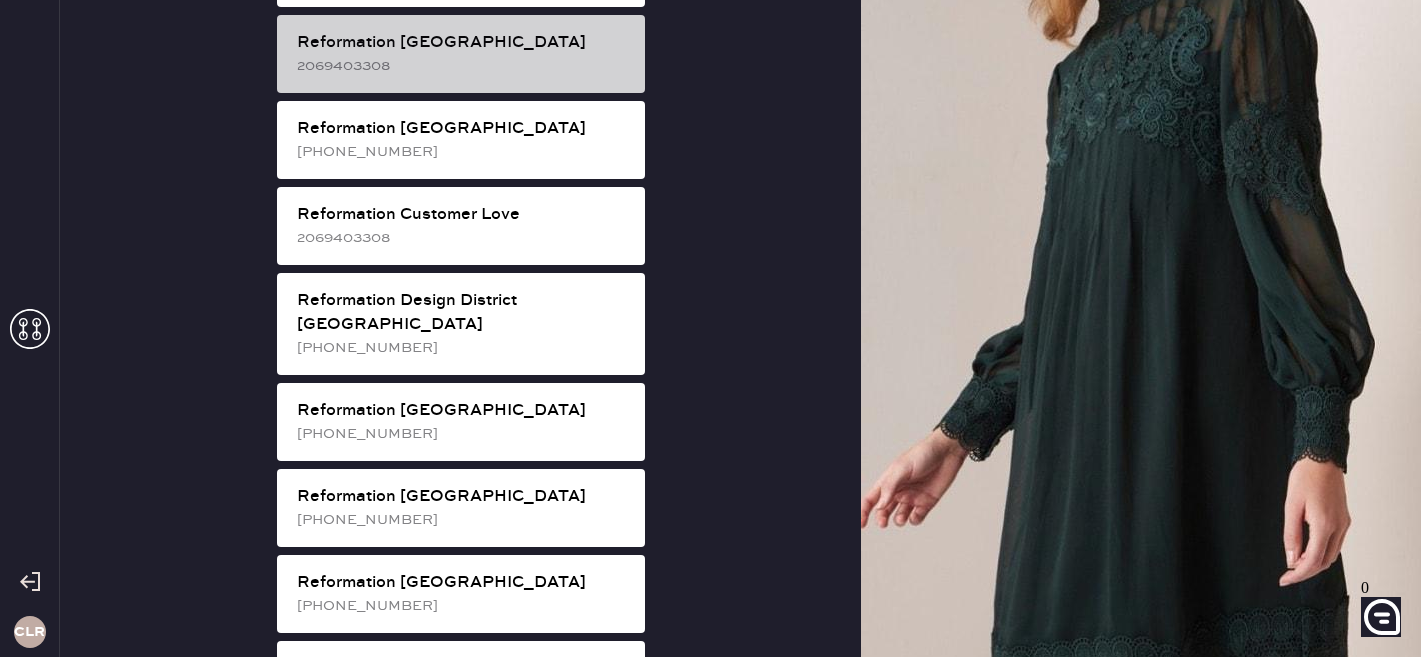 click on "2069403308" at bounding box center [463, 66] 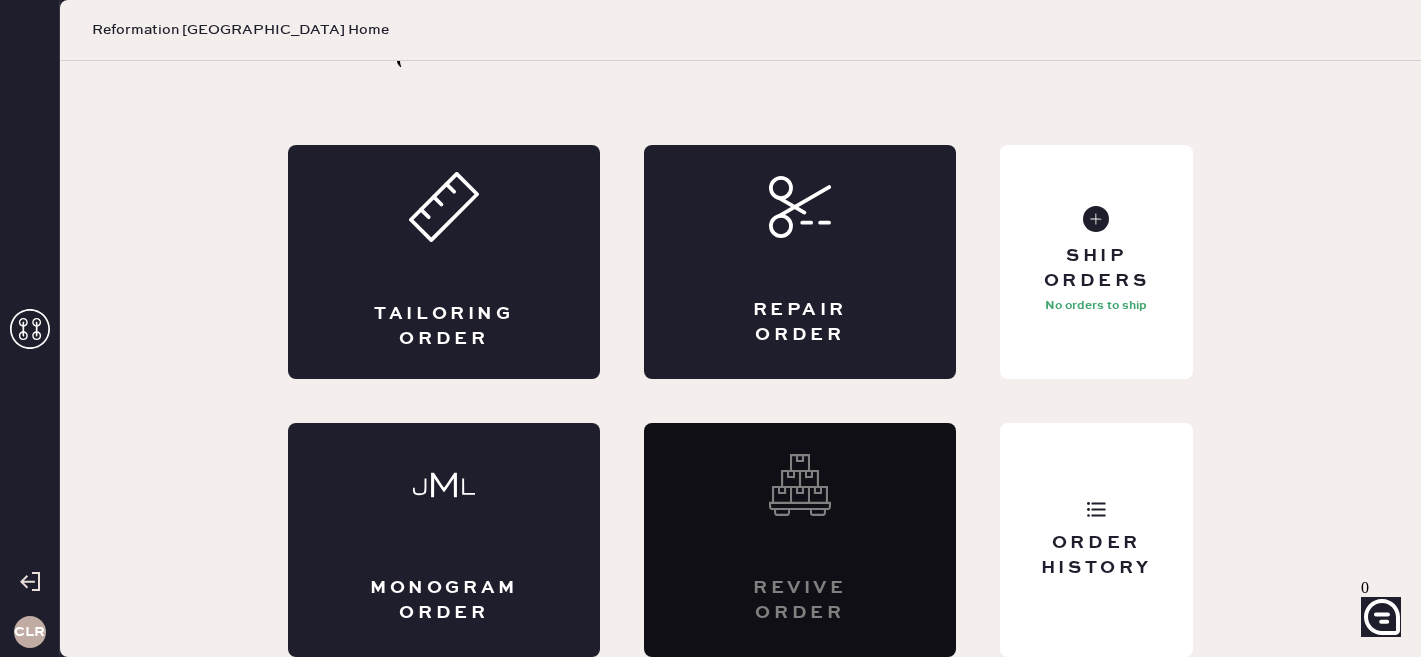 scroll, scrollTop: 68, scrollLeft: 0, axis: vertical 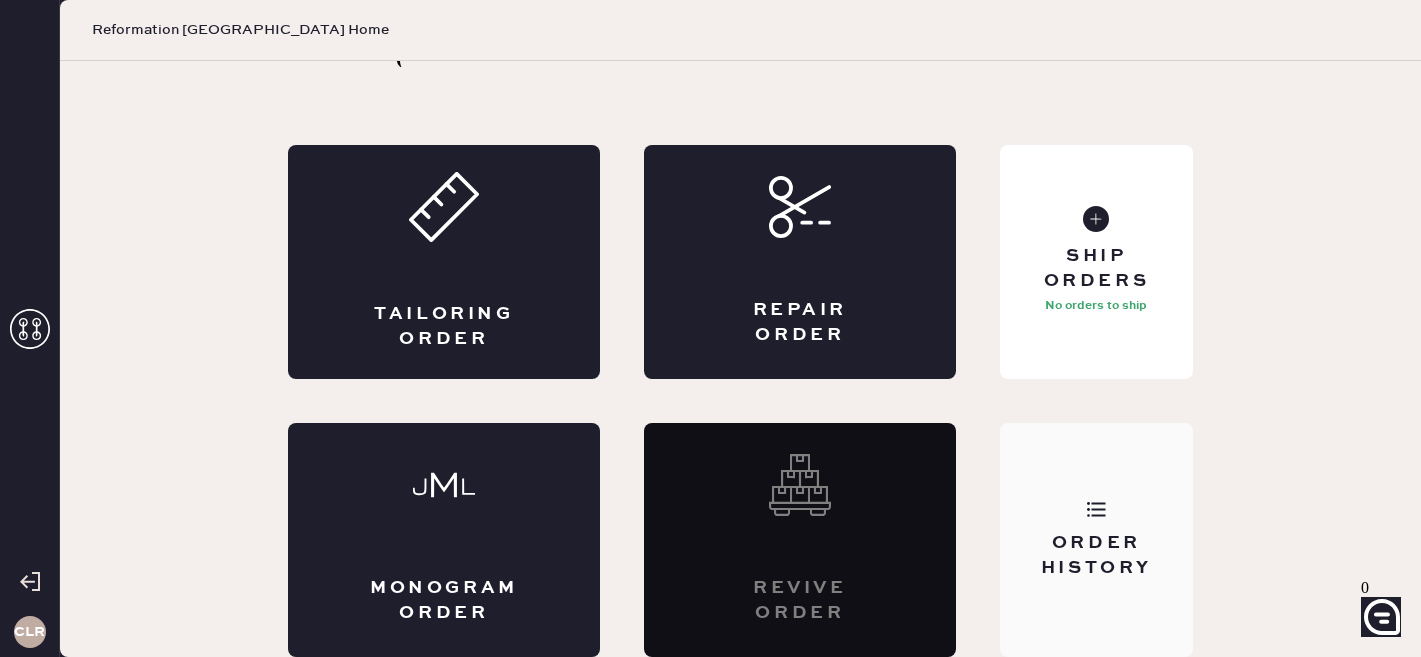 click on "Order History" at bounding box center (1096, 540) 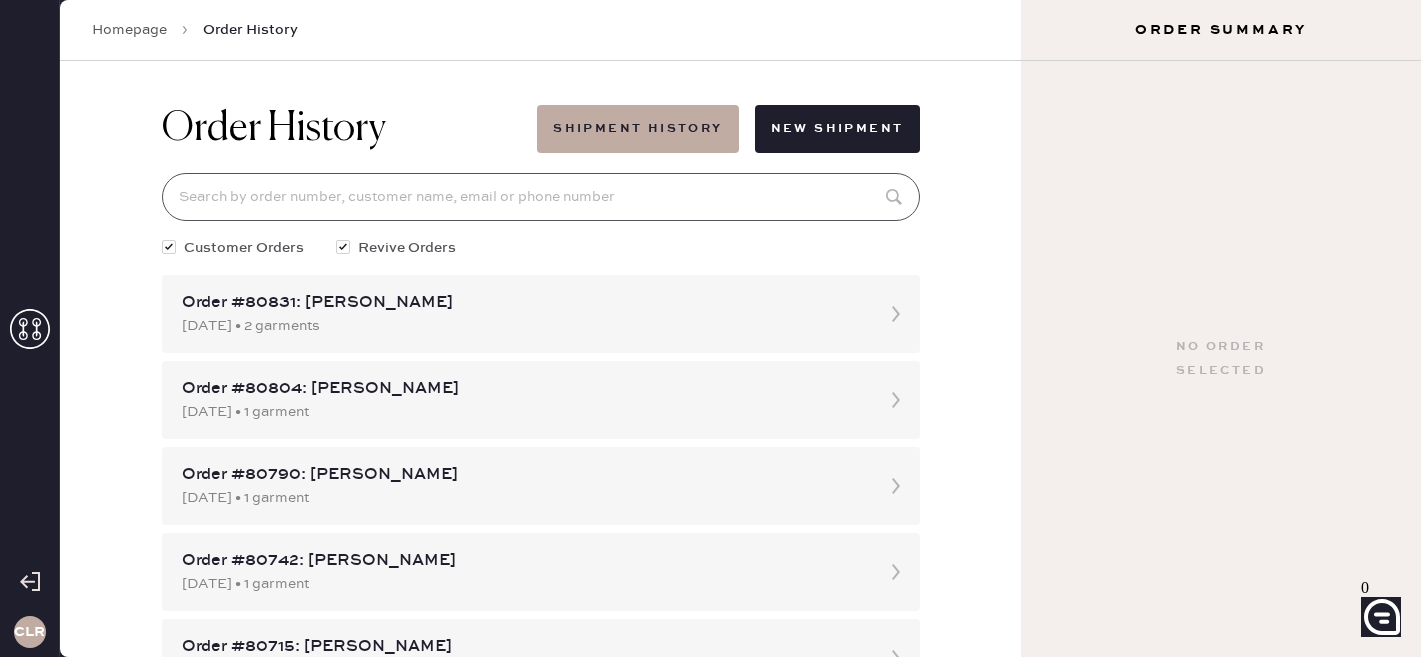 click at bounding box center (541, 197) 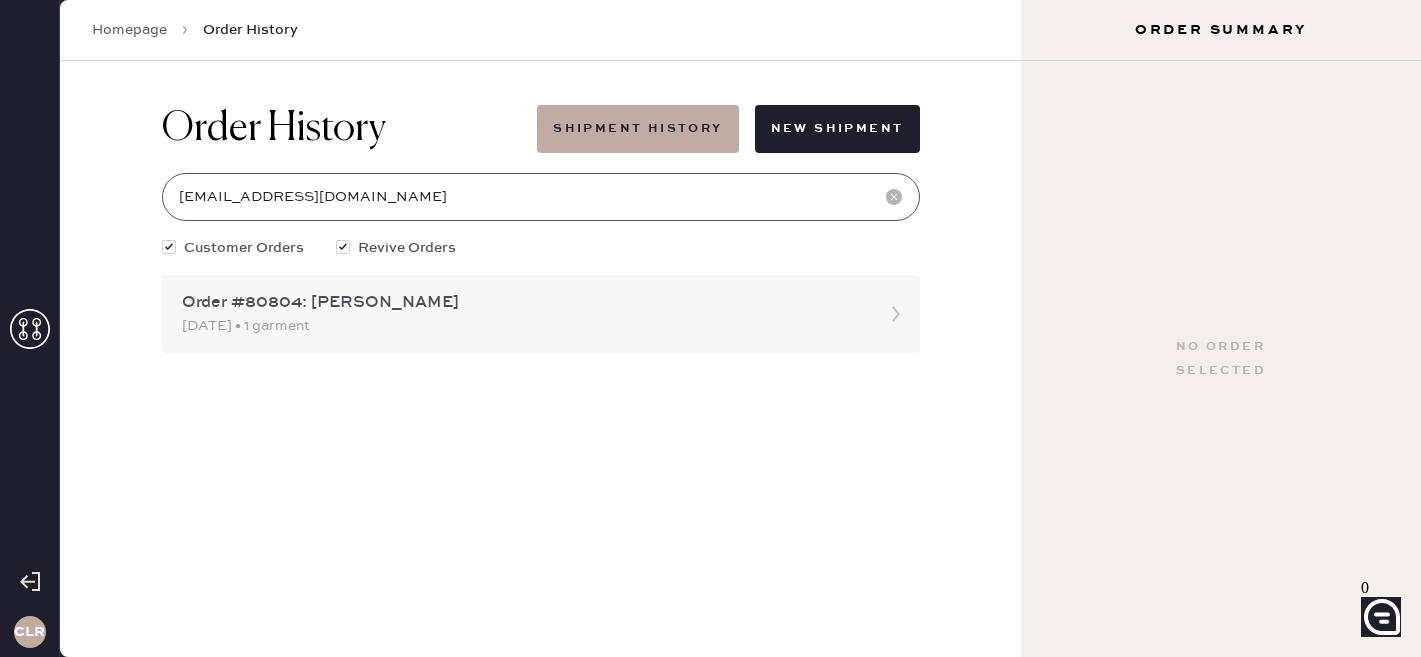 type on "[EMAIL_ADDRESS][DOMAIN_NAME]" 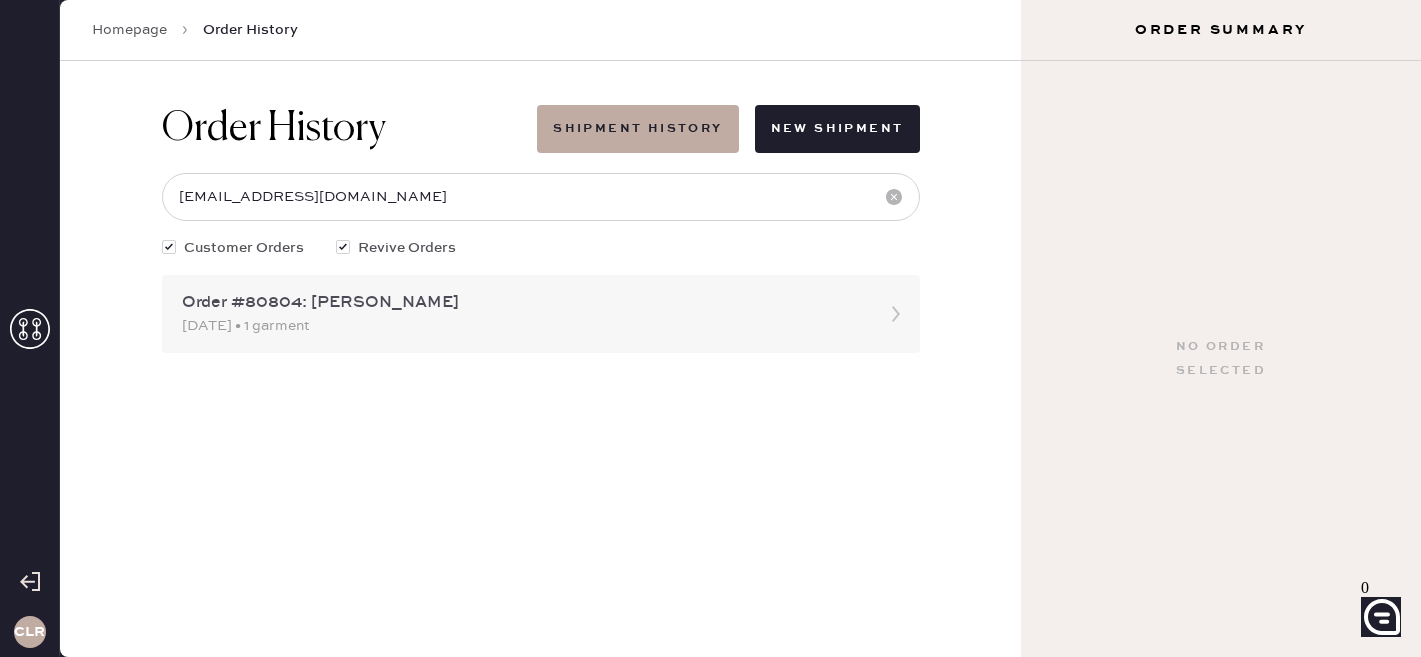 click on "Order #80804: [PERSON_NAME]" at bounding box center (523, 303) 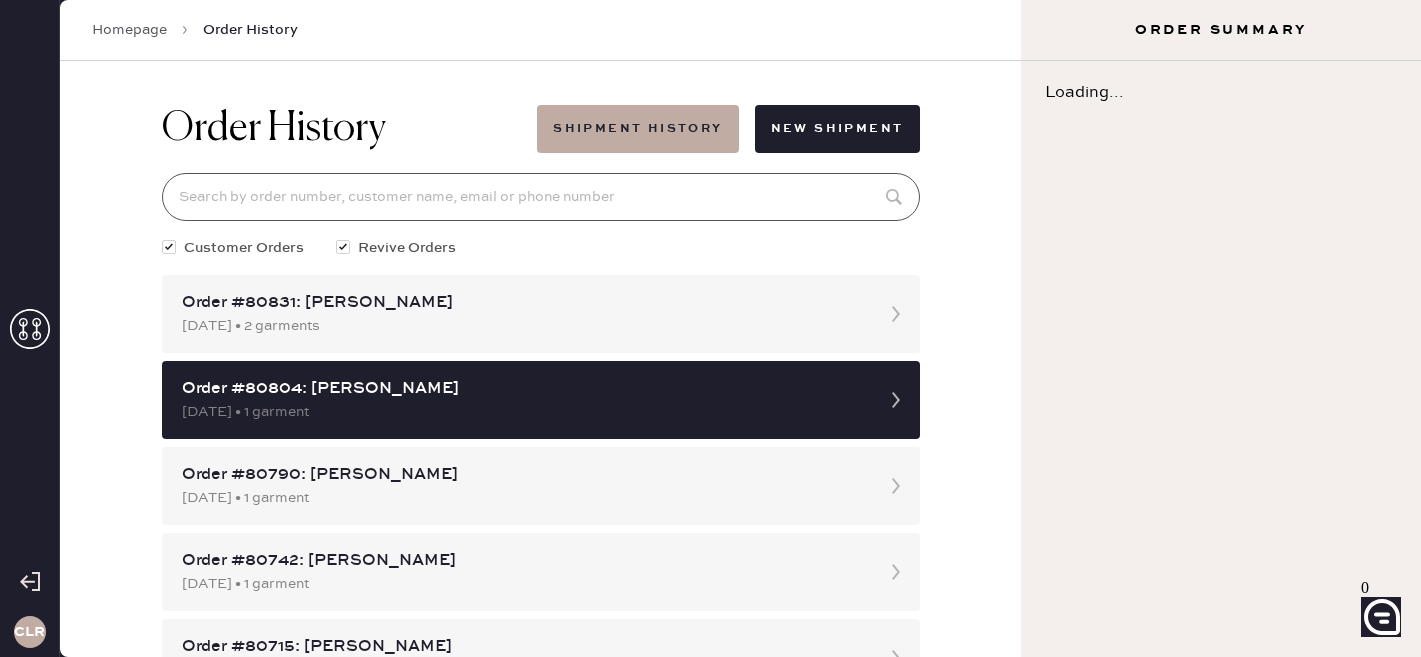 click at bounding box center [541, 197] 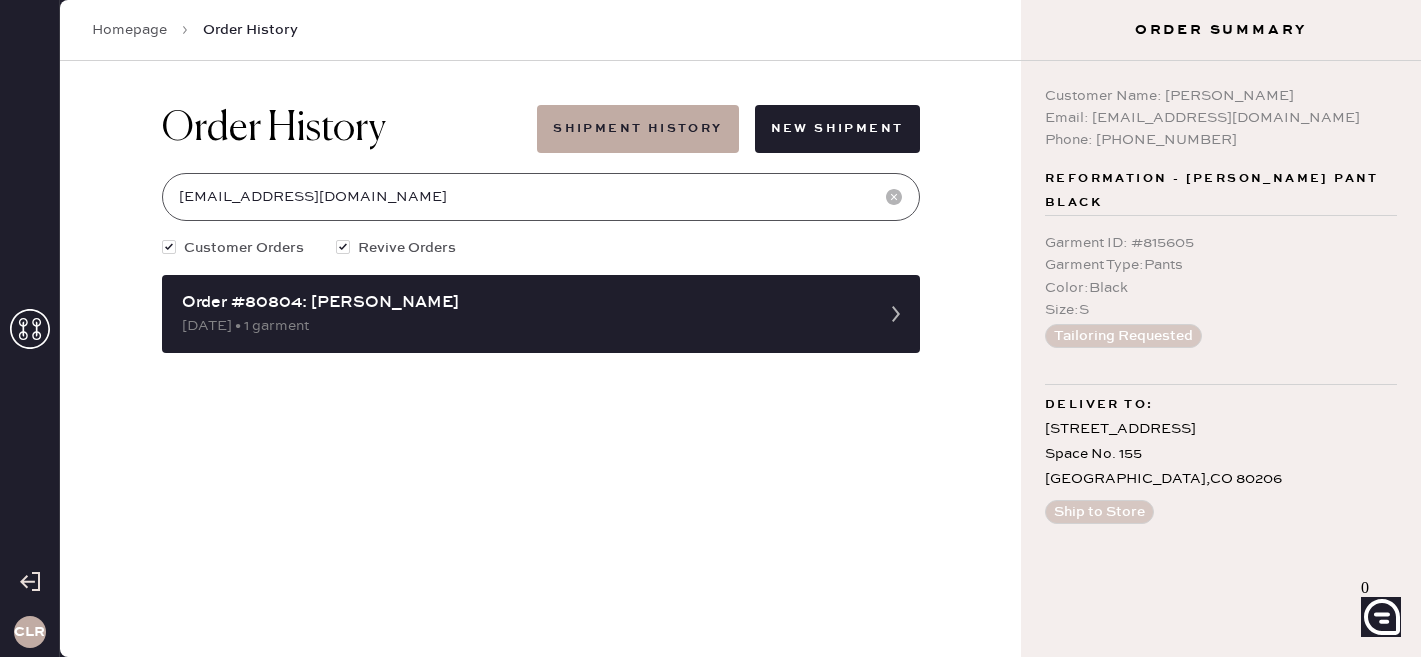 click on "[EMAIL_ADDRESS][DOMAIN_NAME]" at bounding box center (541, 197) 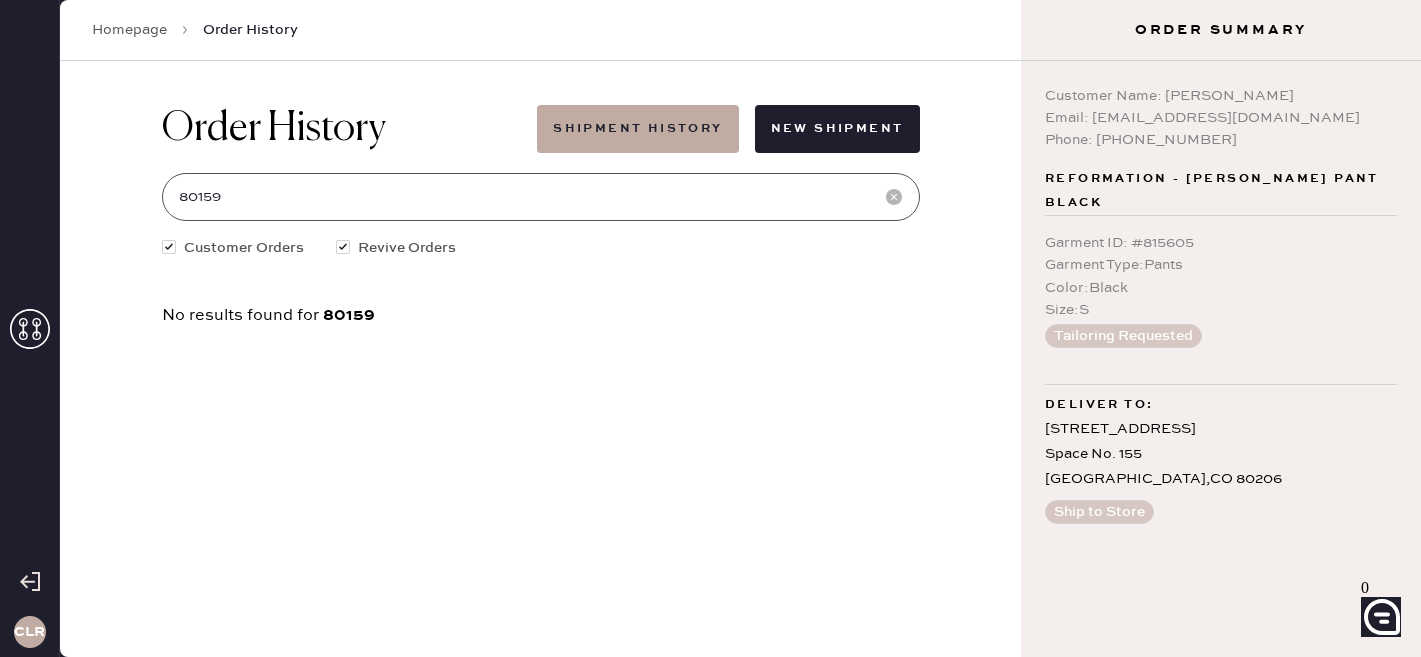 type on "80159" 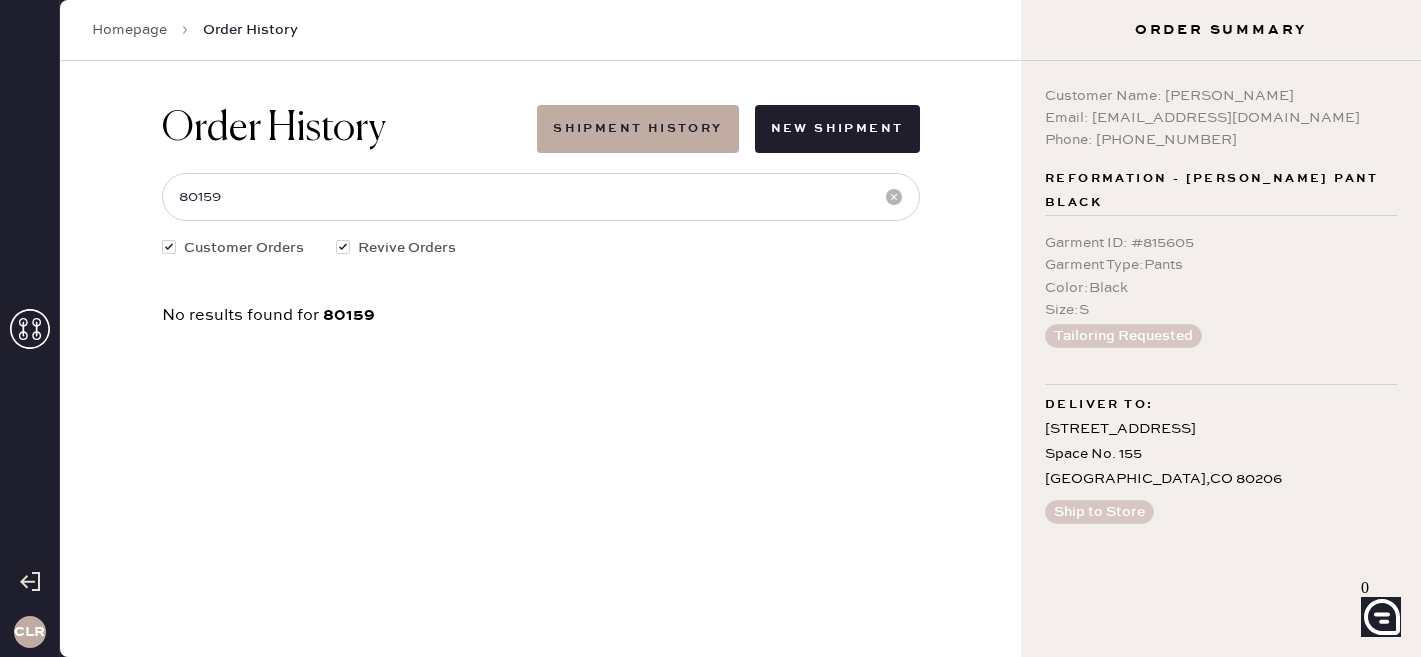 click 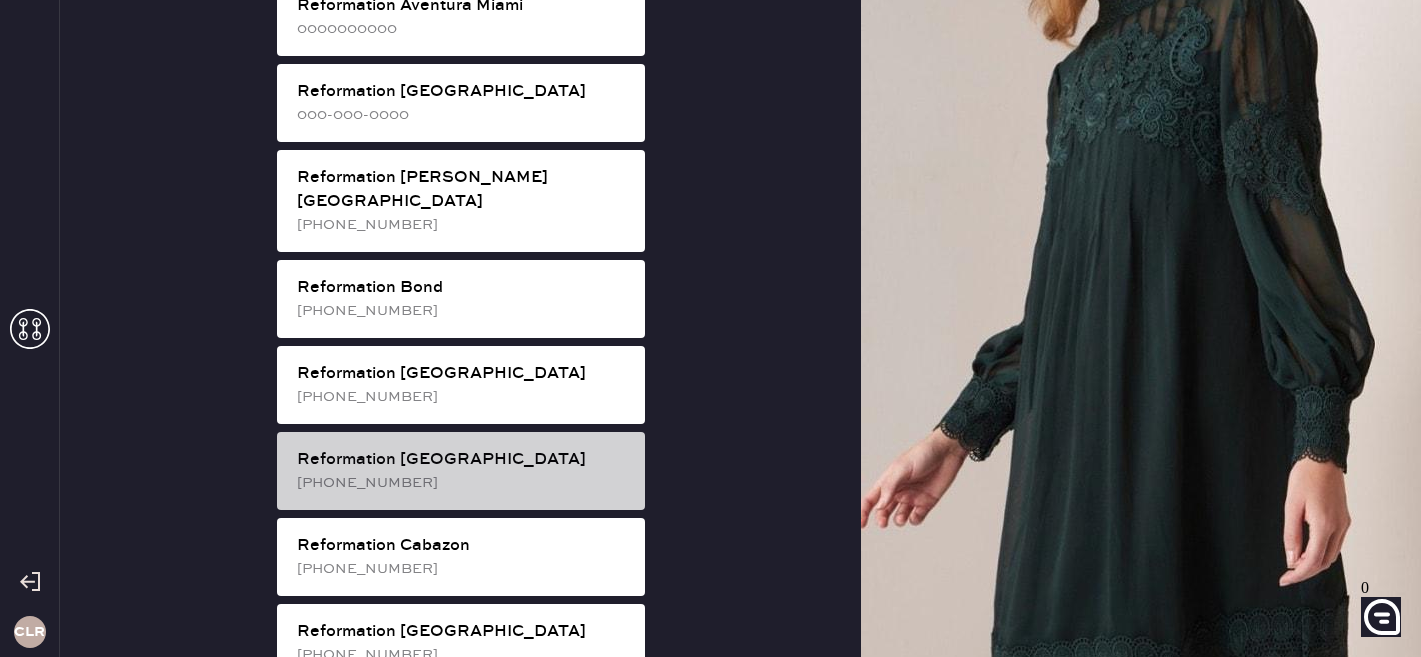 scroll, scrollTop: 208, scrollLeft: 0, axis: vertical 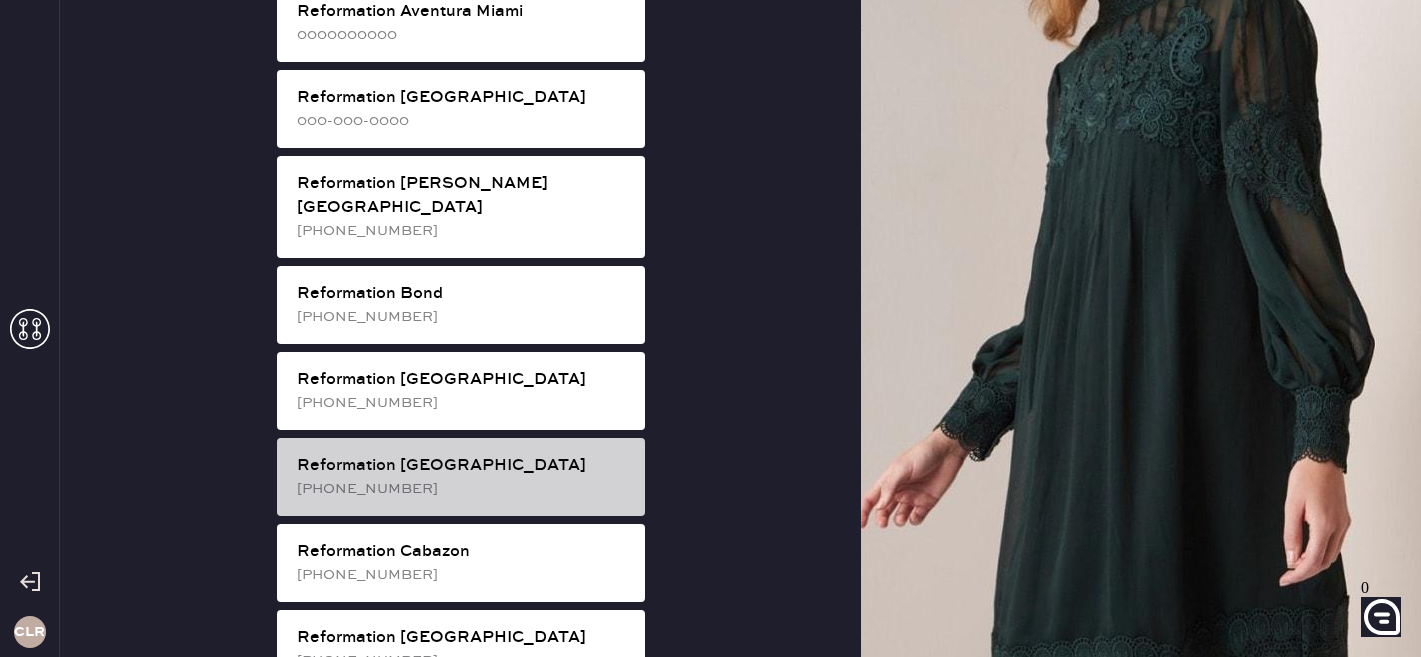 click on "[PHONE_NUMBER]" at bounding box center (463, 489) 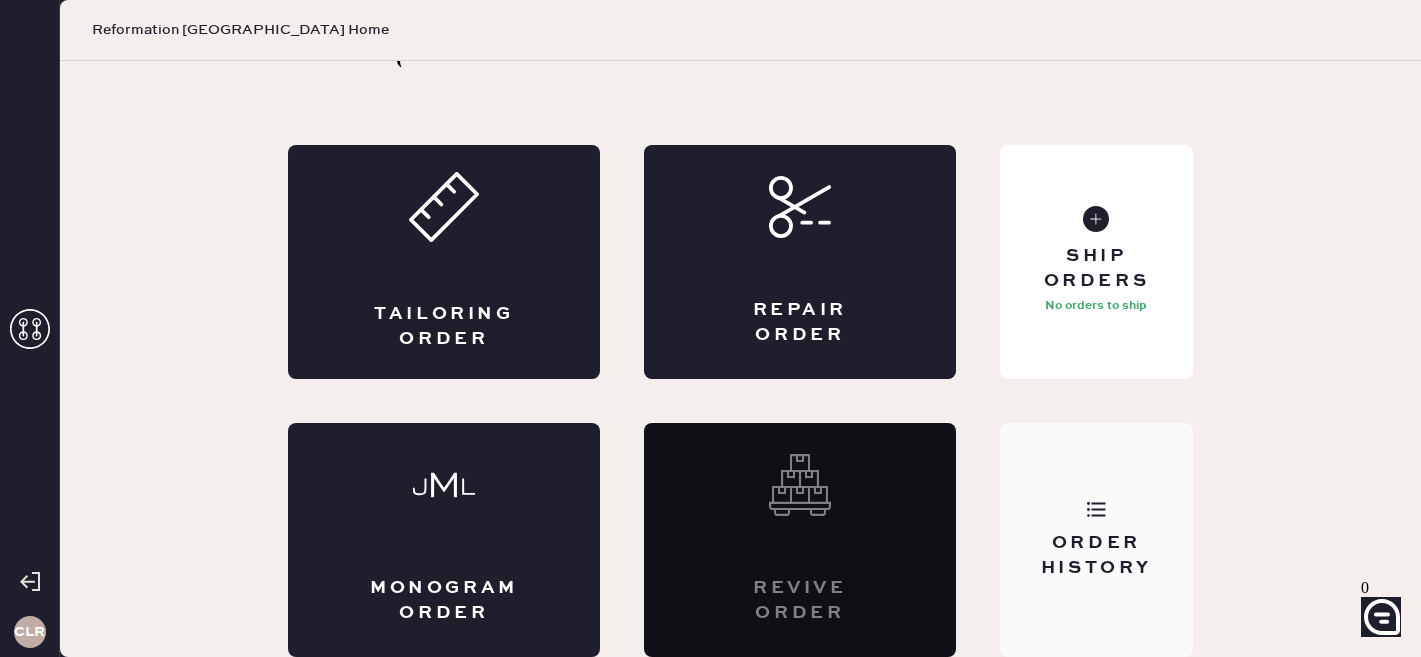 click on "Order History" at bounding box center [1096, 540] 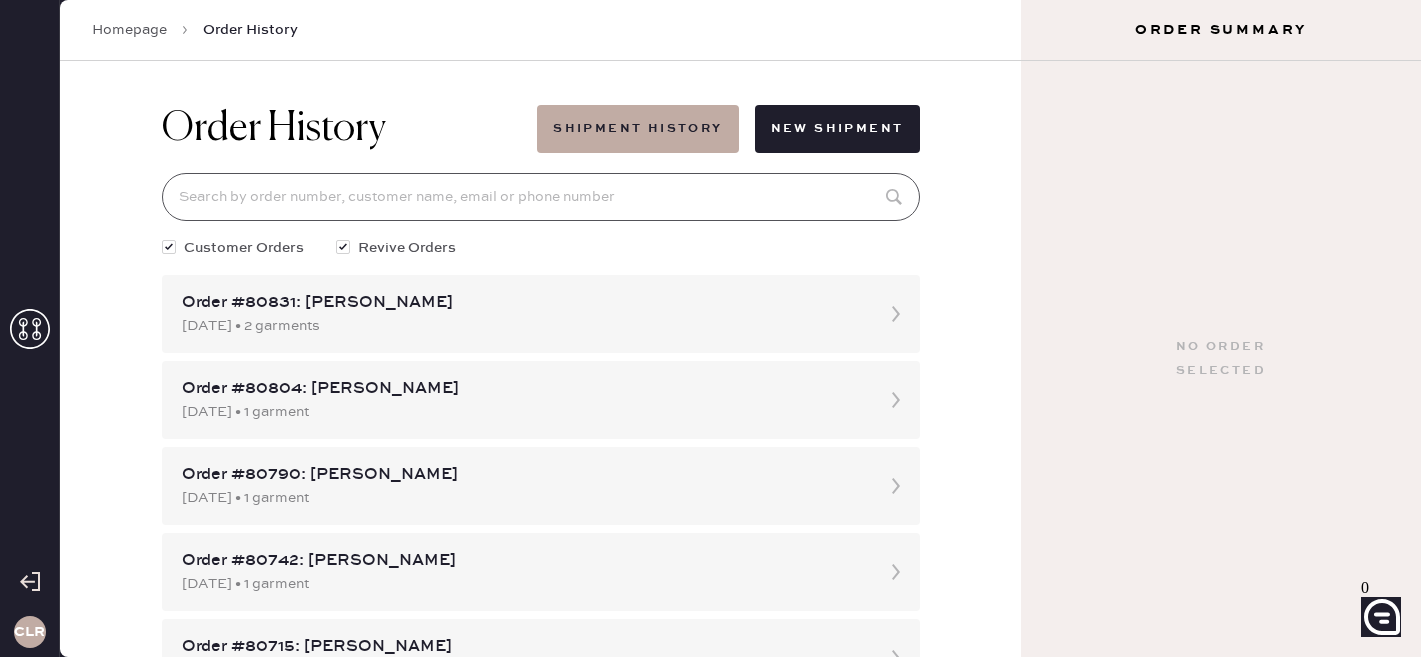 click at bounding box center [541, 197] 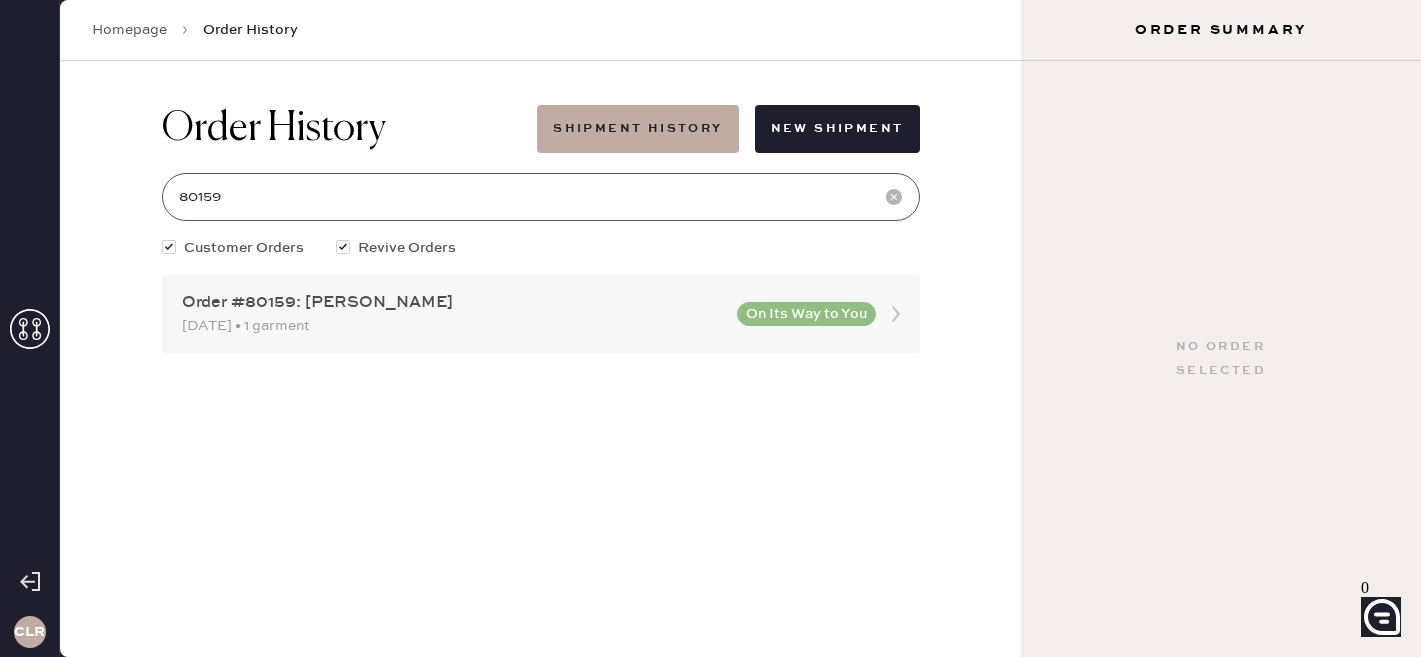 type on "80159" 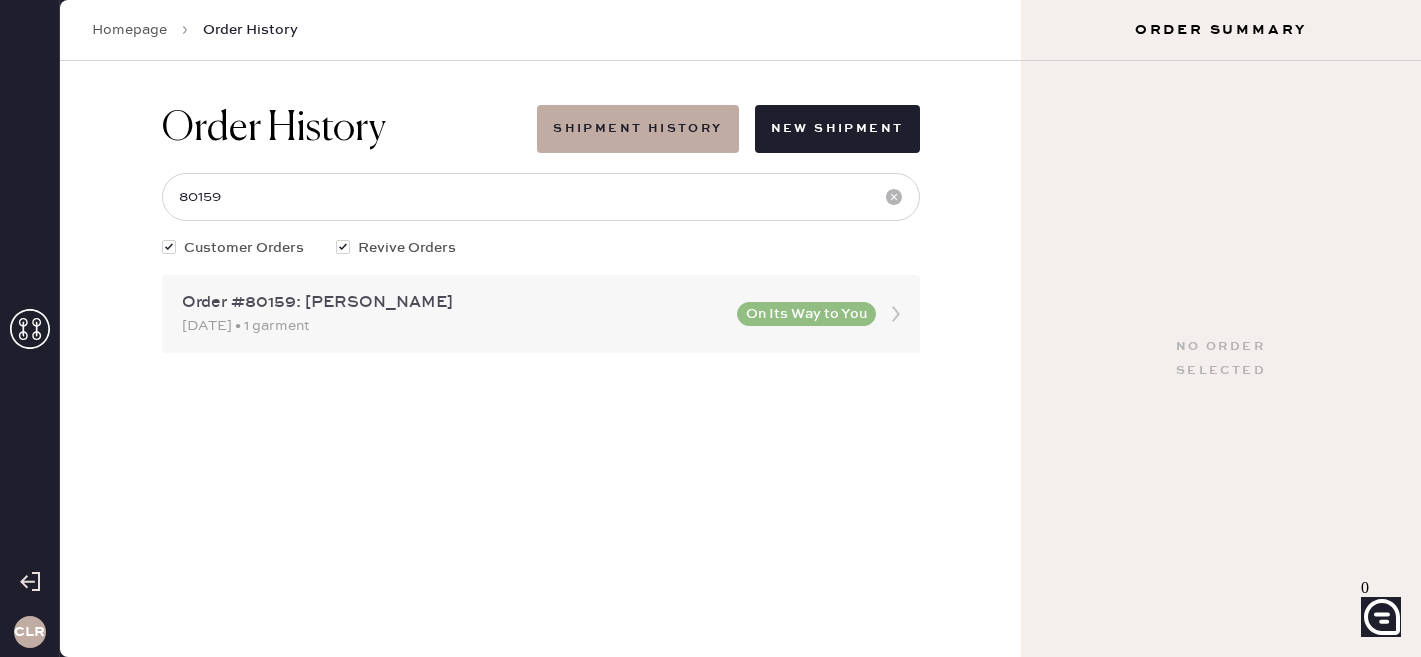 click on "Order #80159: [PERSON_NAME]" at bounding box center (453, 303) 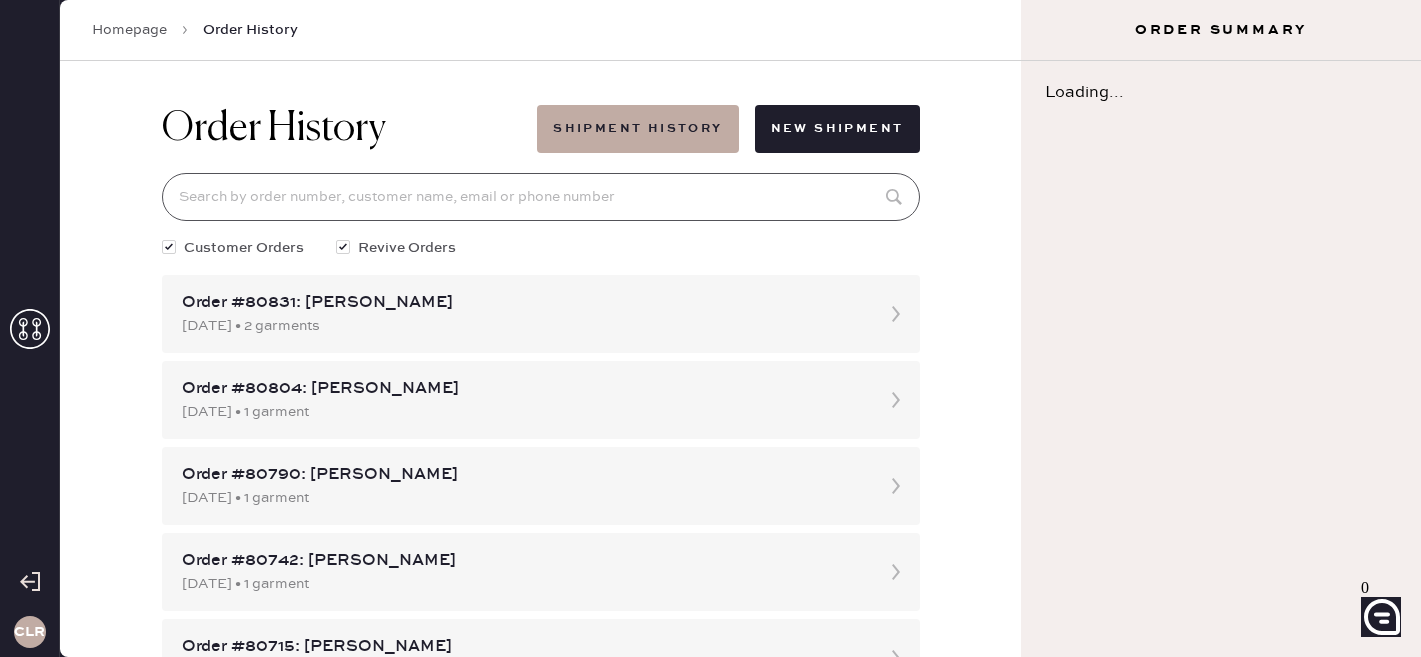 click at bounding box center (541, 197) 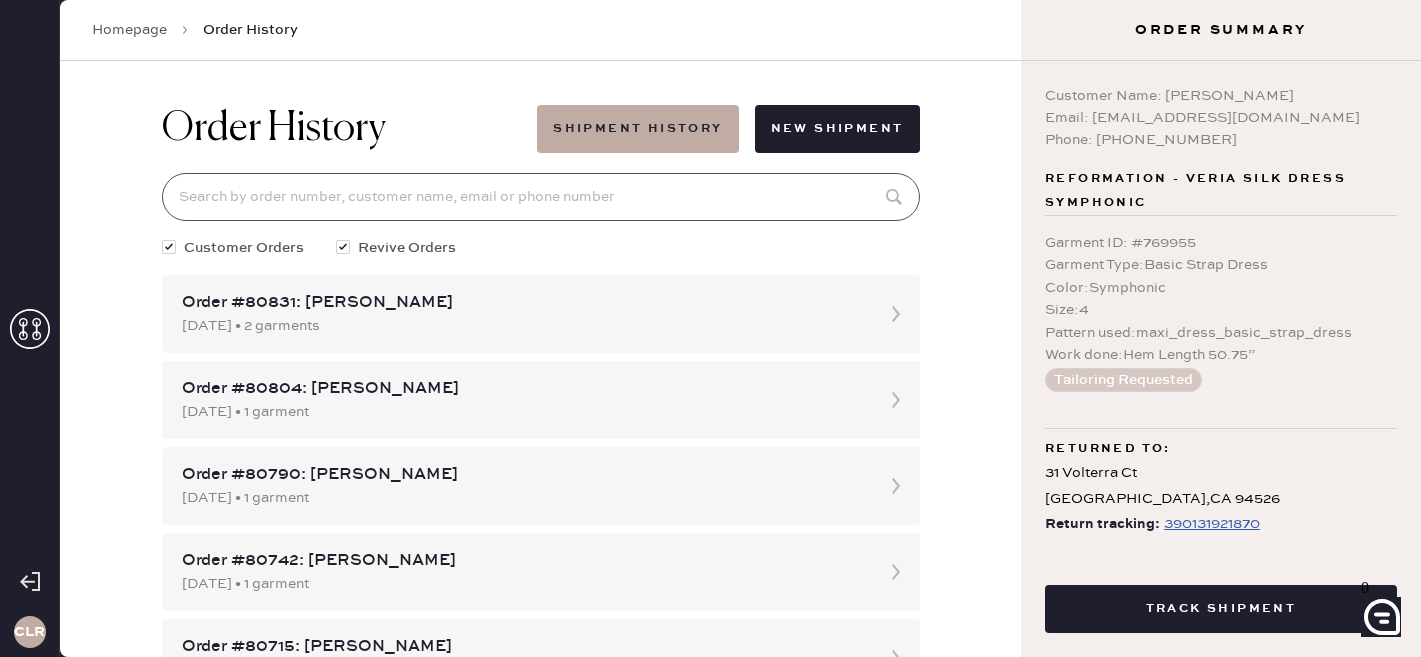 paste on "80159" 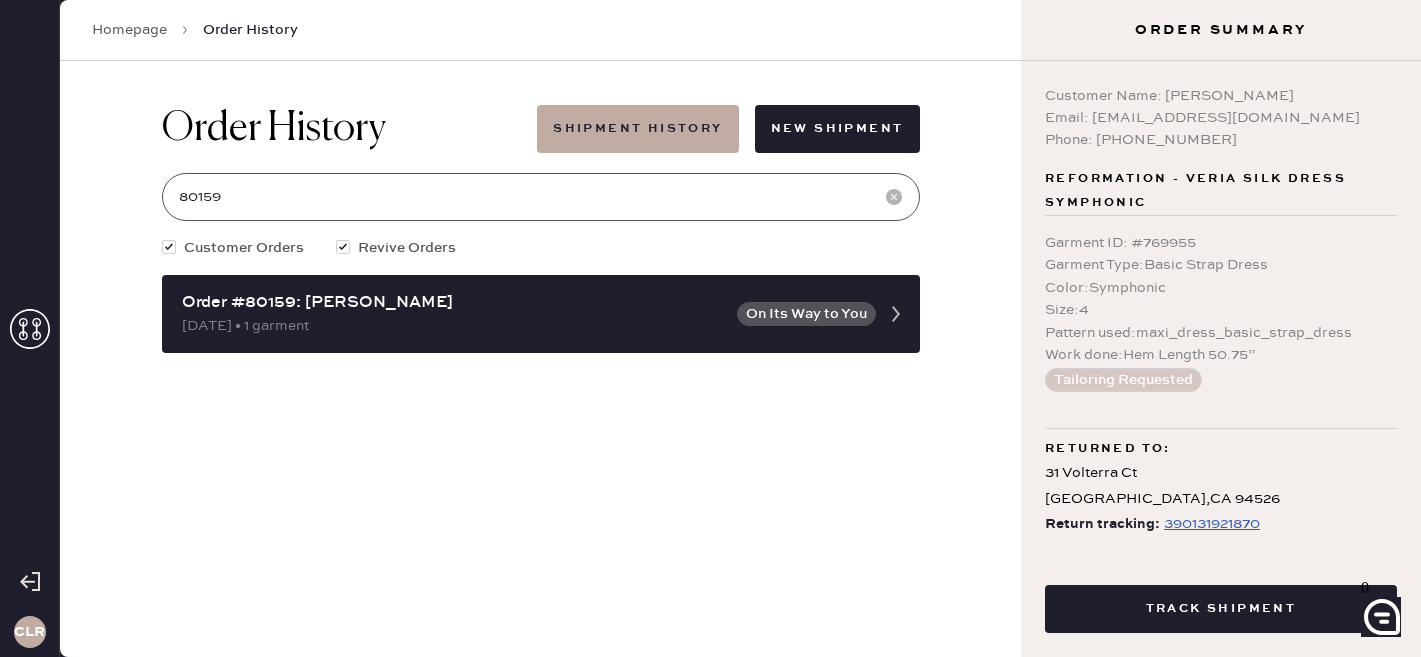 type on "80159" 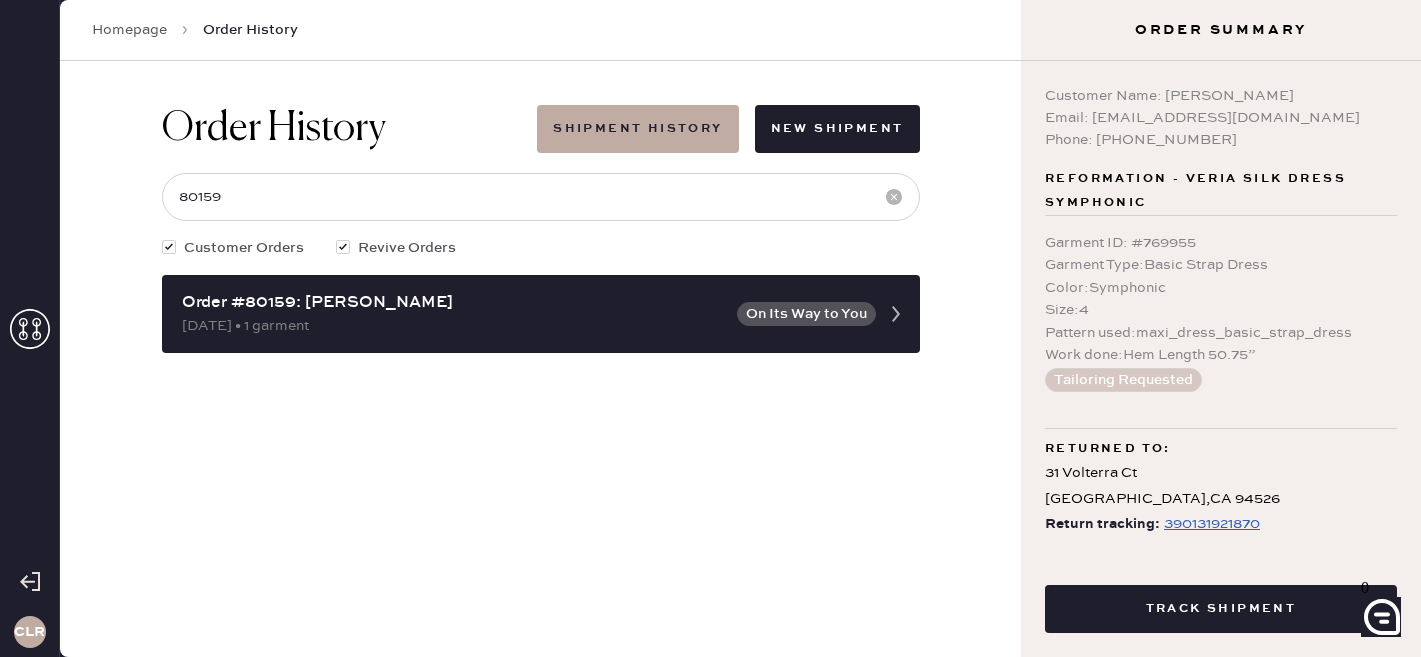 click on "390131921870" at bounding box center (1212, 524) 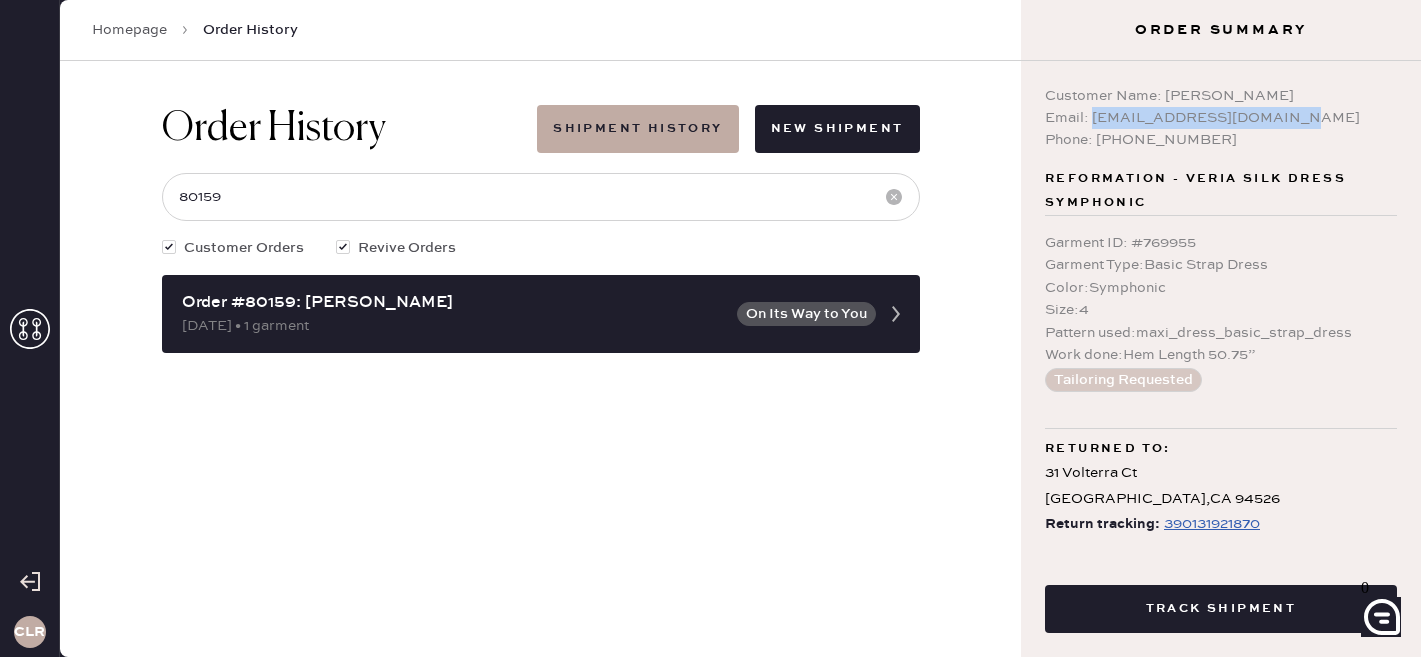 copy on "[EMAIL_ADDRESS][DOMAIN_NAME]" 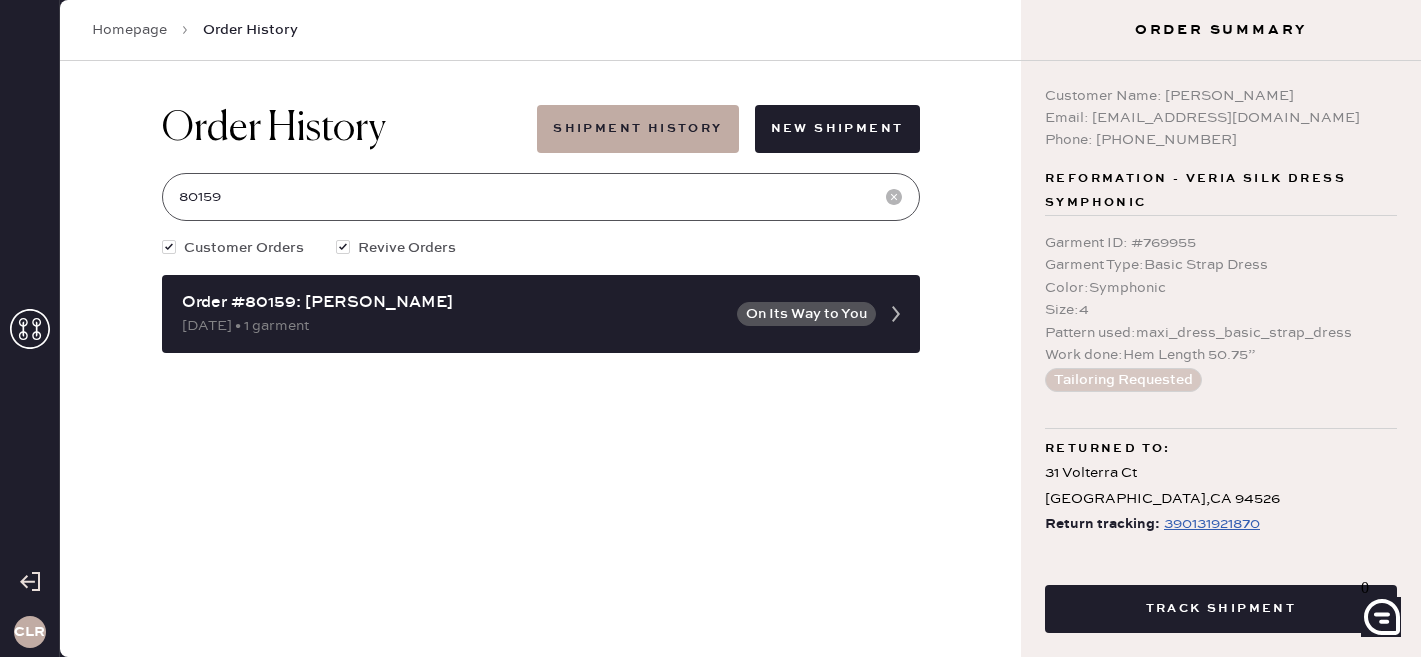 click on "80159" at bounding box center (541, 197) 